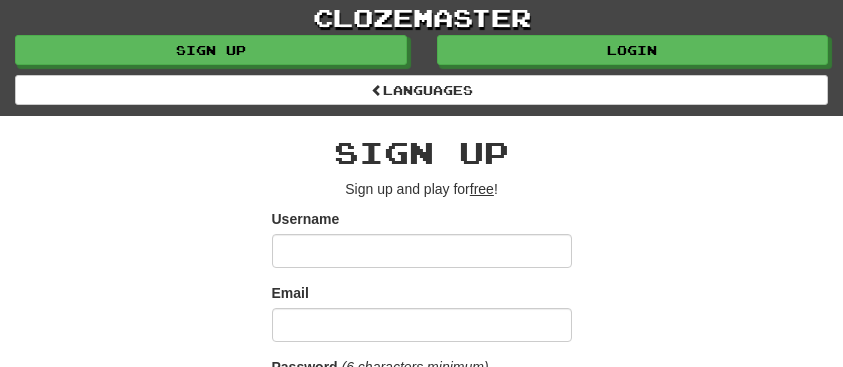 scroll, scrollTop: 0, scrollLeft: 0, axis: both 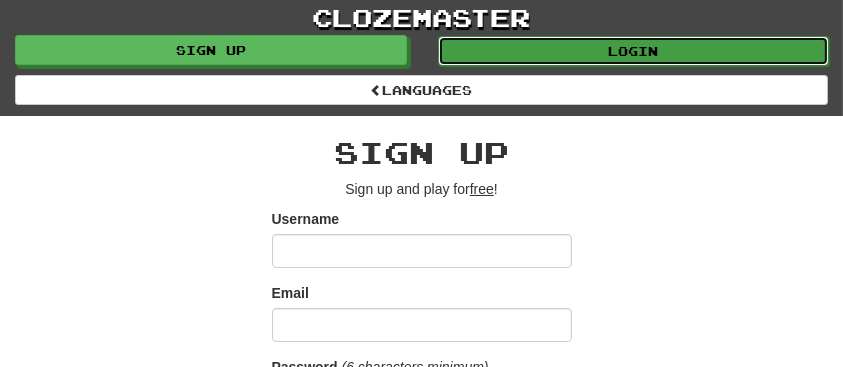 click on "Login" at bounding box center [634, 51] 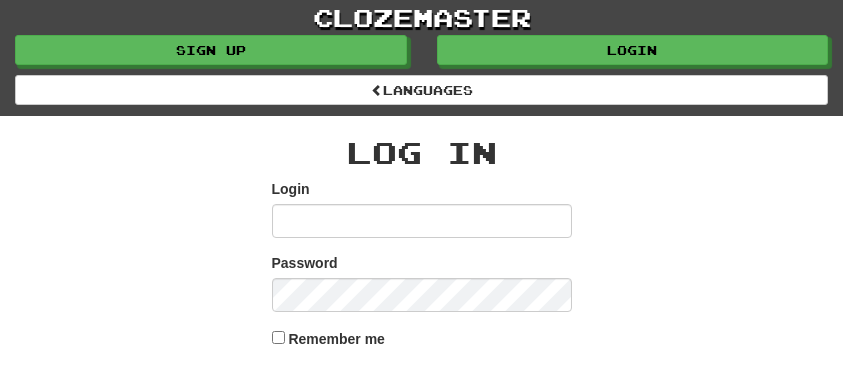scroll, scrollTop: 0, scrollLeft: 0, axis: both 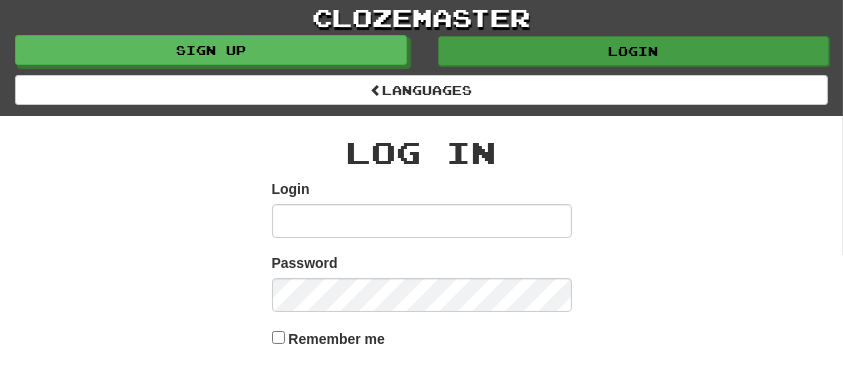 type on "*********" 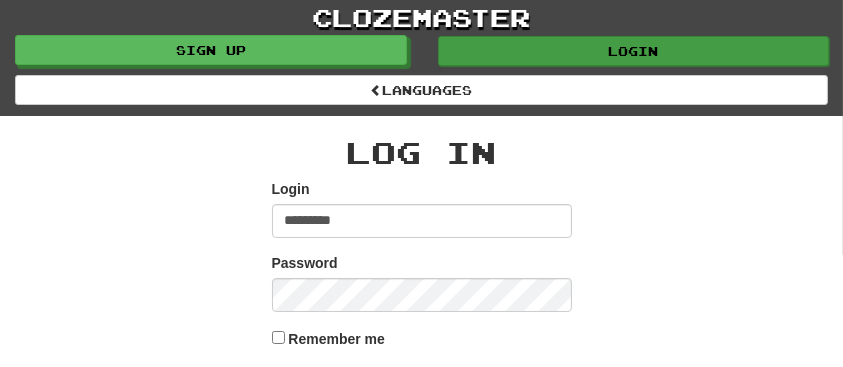 click on "******" at bounding box center (422, 392) 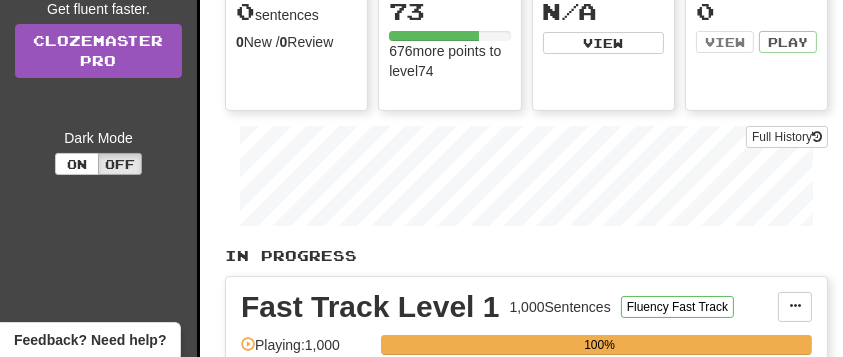 scroll, scrollTop: 389, scrollLeft: 16, axis: both 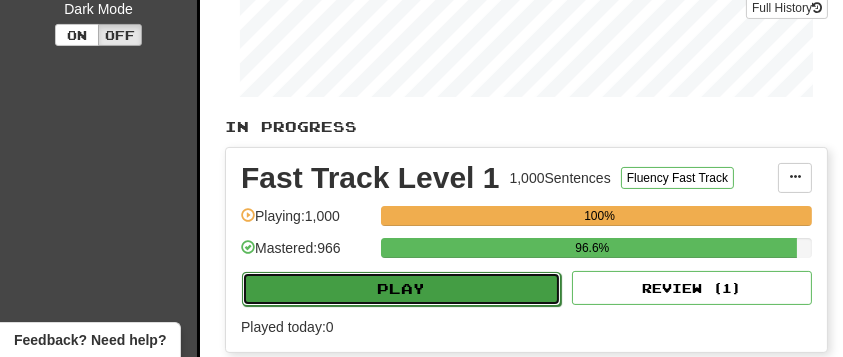 click on "Play" at bounding box center (401, 289) 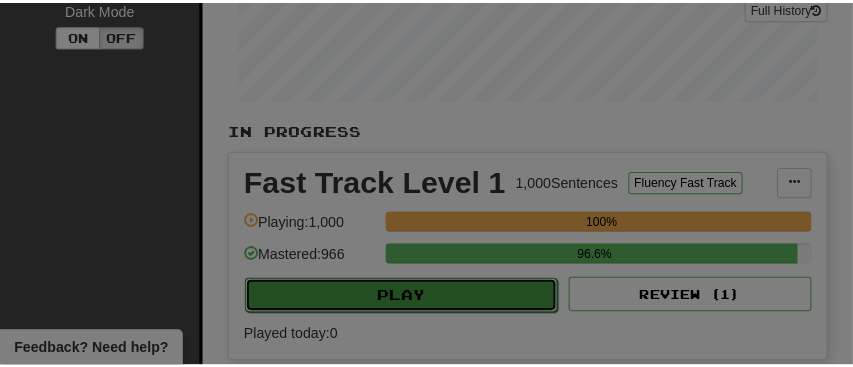scroll, scrollTop: 389, scrollLeft: 6, axis: both 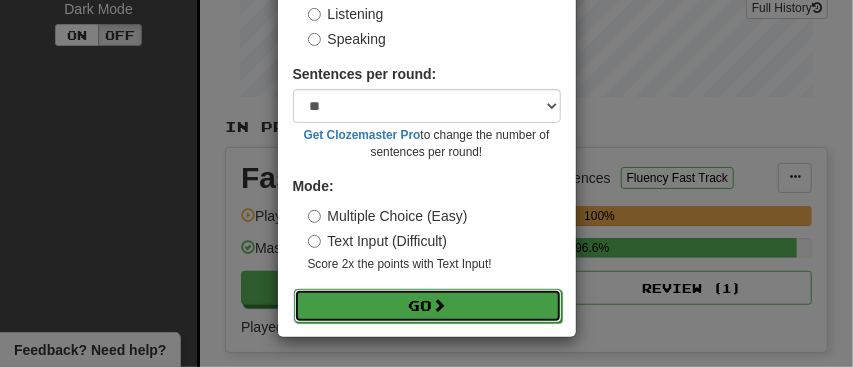 click on "Go" at bounding box center [428, 306] 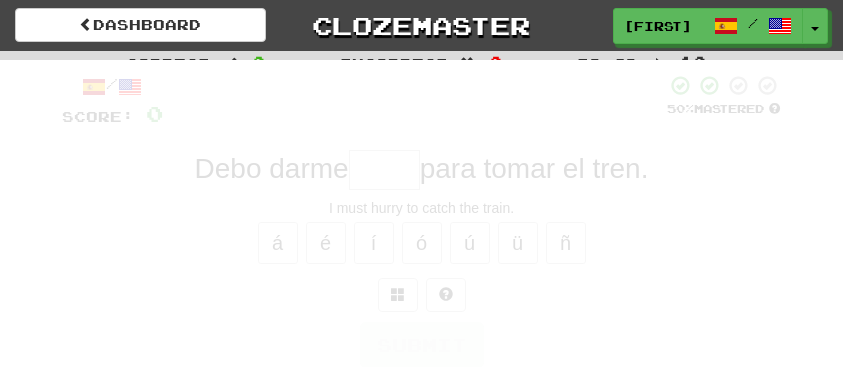 scroll, scrollTop: 0, scrollLeft: 0, axis: both 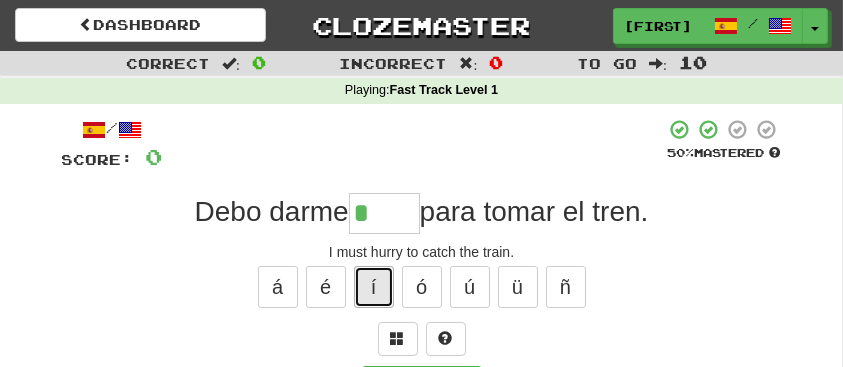 click on "í" at bounding box center (374, 287) 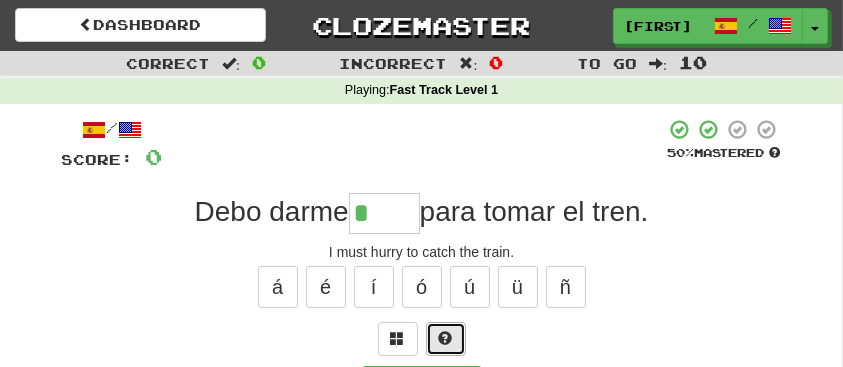 click at bounding box center (446, 339) 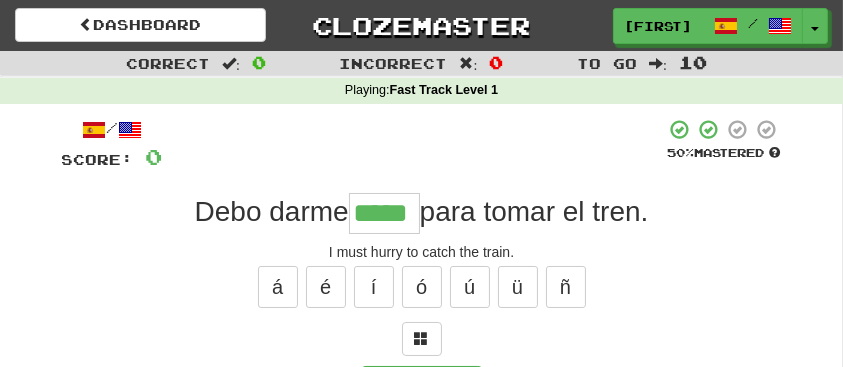 type on "*****" 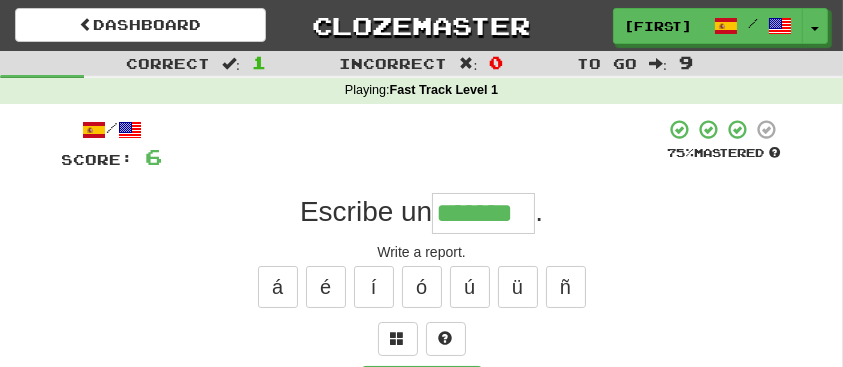 type on "*******" 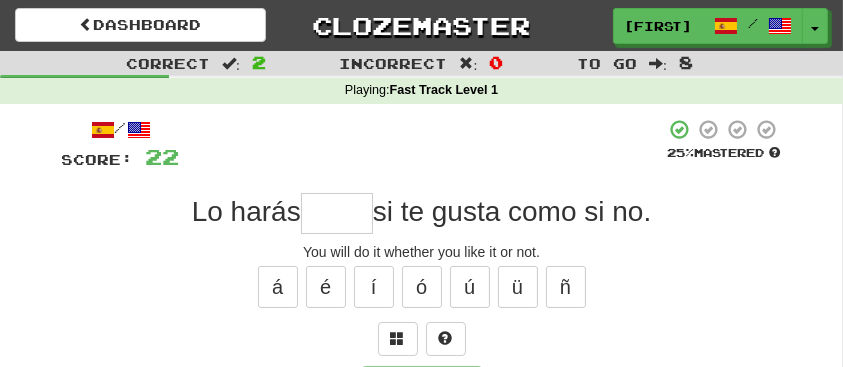 type on "*" 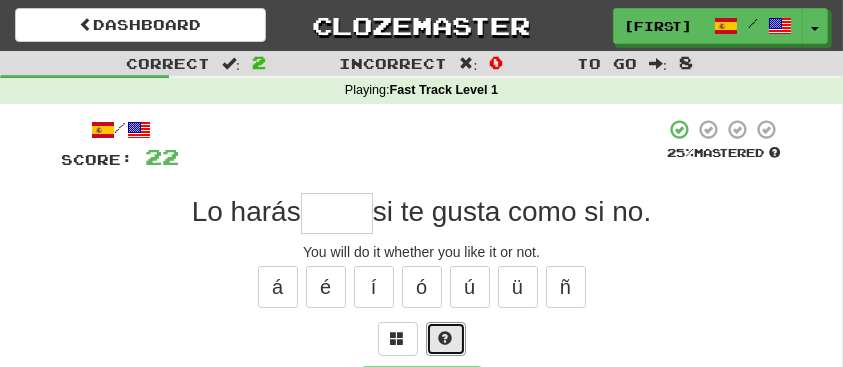 click at bounding box center [446, 339] 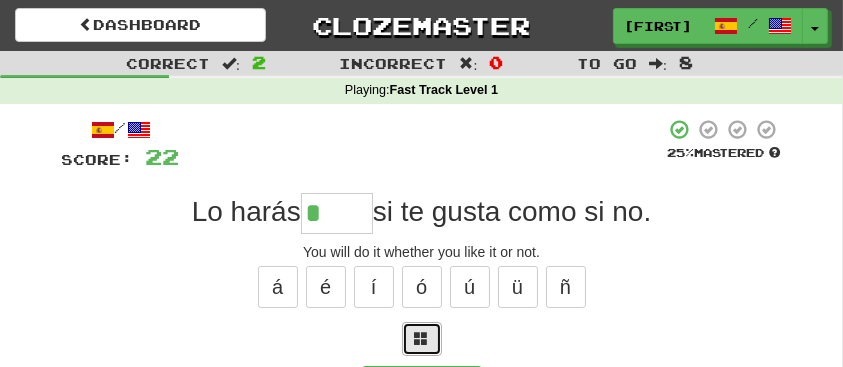 click at bounding box center (422, 338) 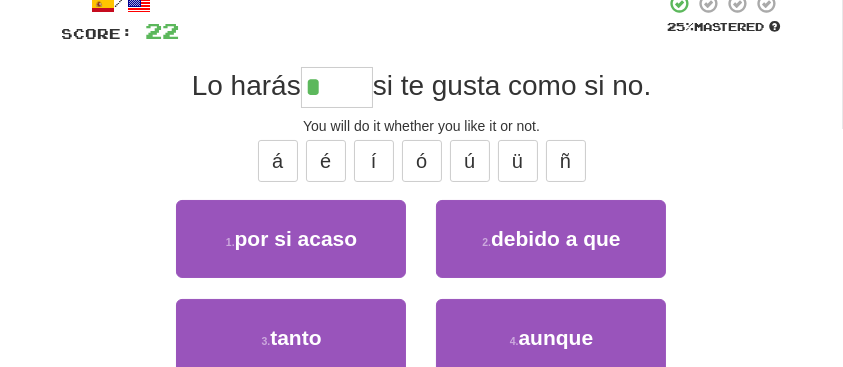 scroll, scrollTop: 129, scrollLeft: 0, axis: vertical 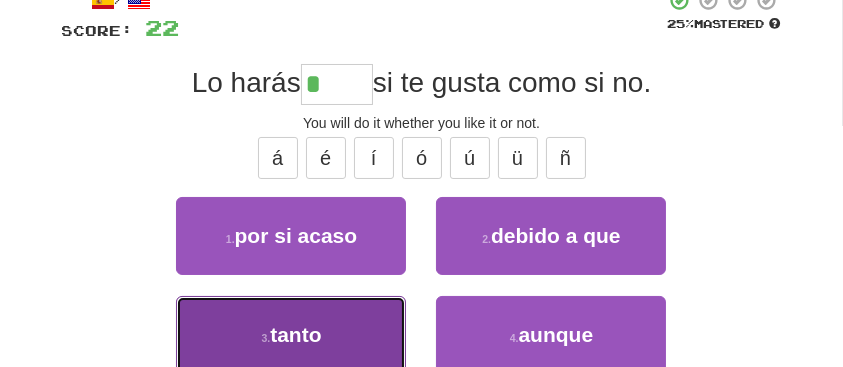 click on "tanto" at bounding box center [295, 334] 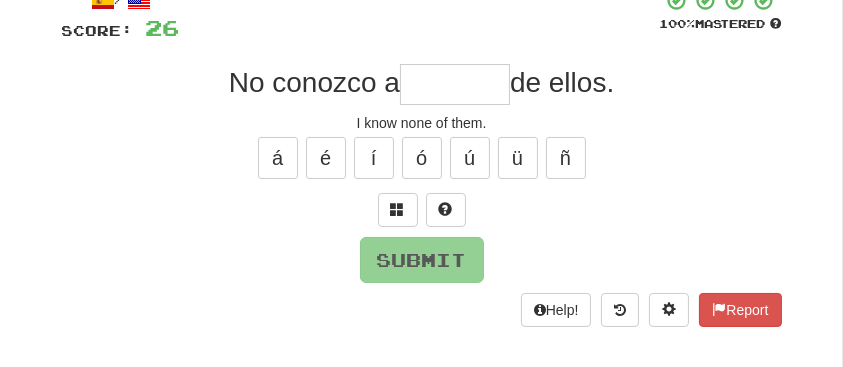 type on "*" 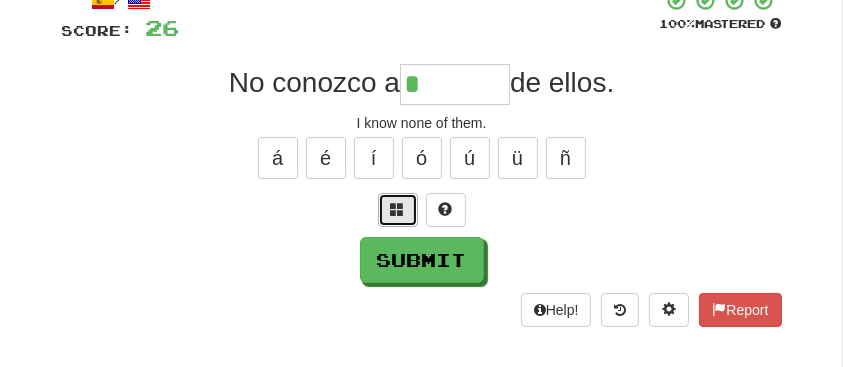click at bounding box center (398, 209) 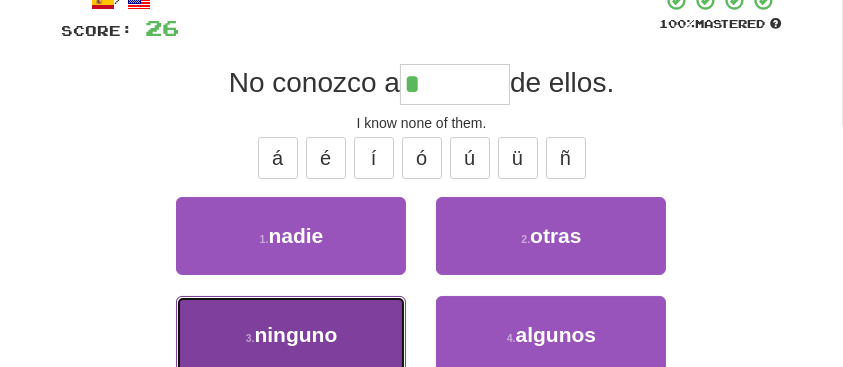 click on "ninguno" at bounding box center (295, 334) 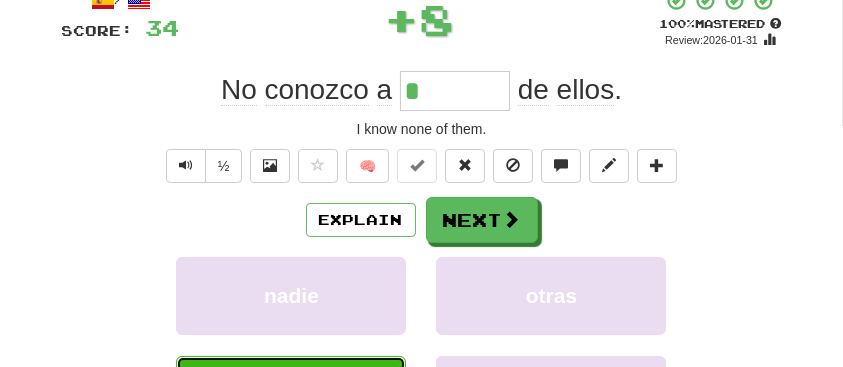 type on "*******" 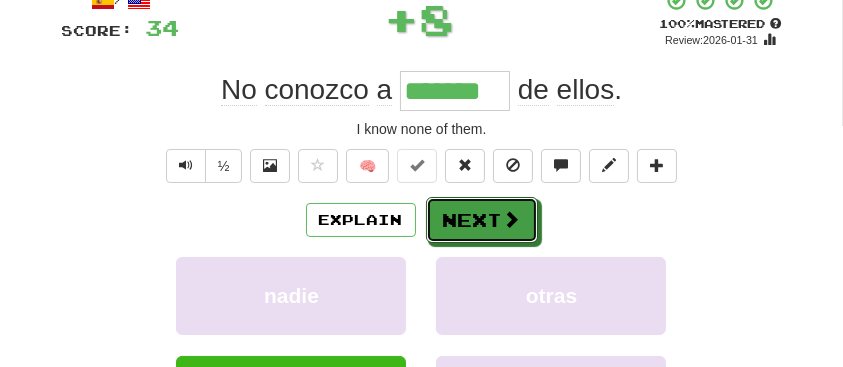 click on "Next" at bounding box center [482, 220] 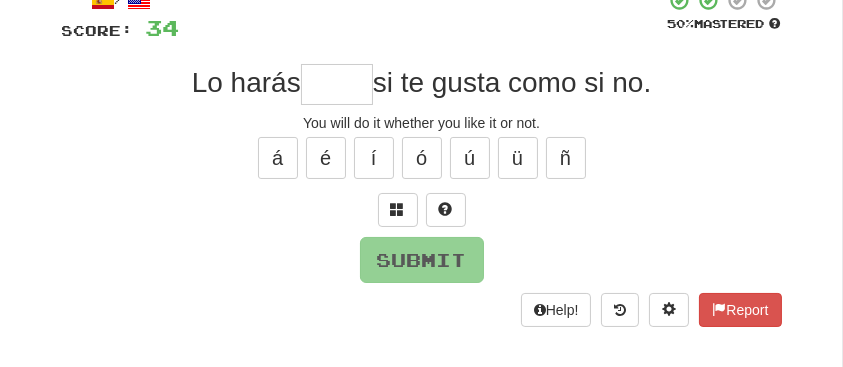 click at bounding box center (422, 210) 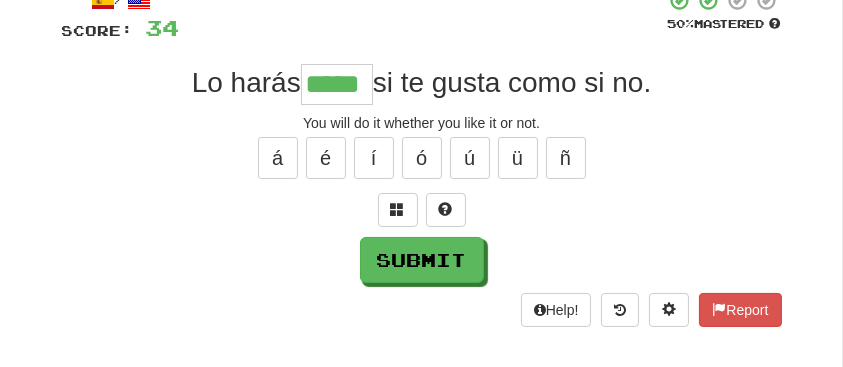 type on "*****" 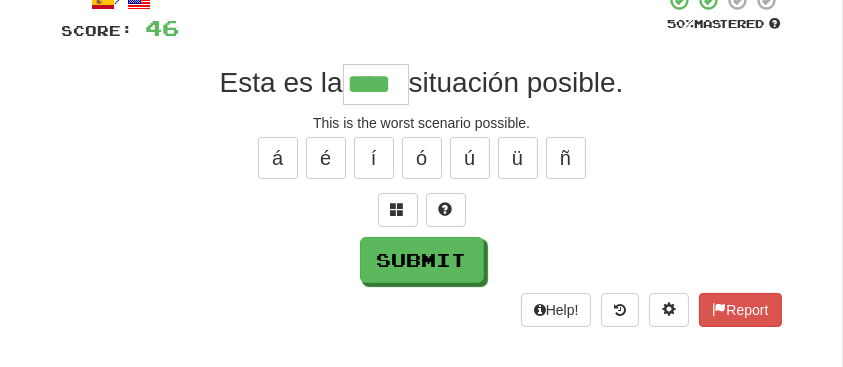 type on "****" 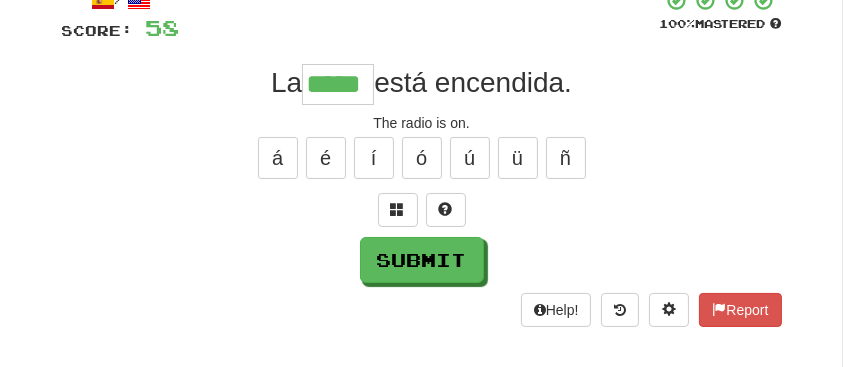 type on "*****" 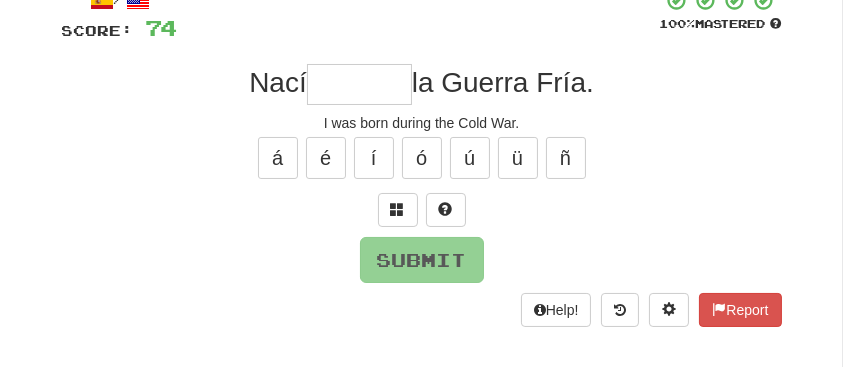 type on "*" 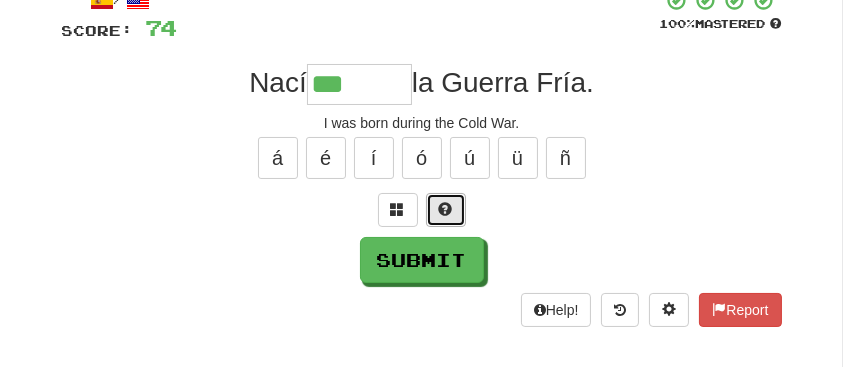 click at bounding box center (446, 209) 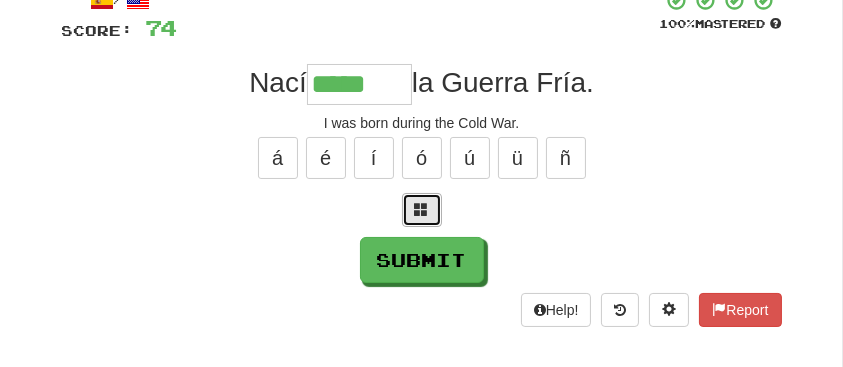 click at bounding box center [422, 209] 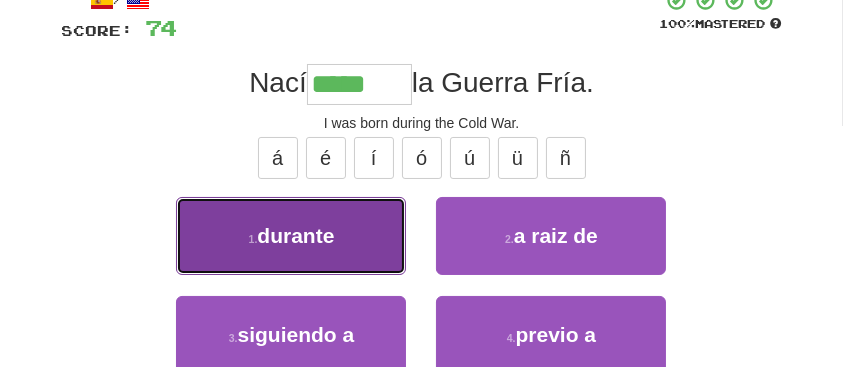 click on "1 .  durante" at bounding box center [291, 236] 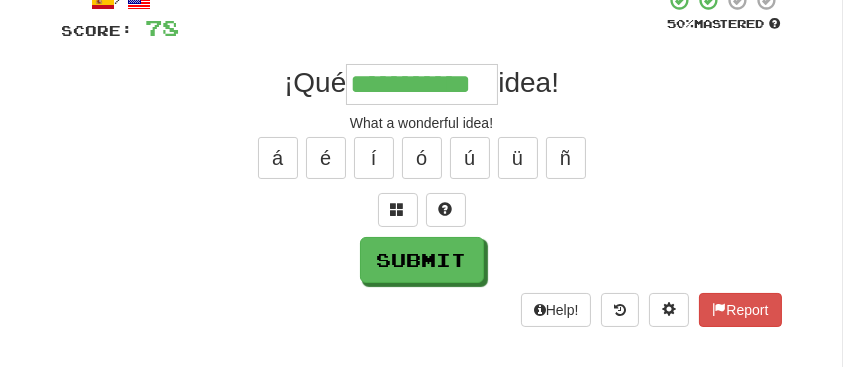 type on "**********" 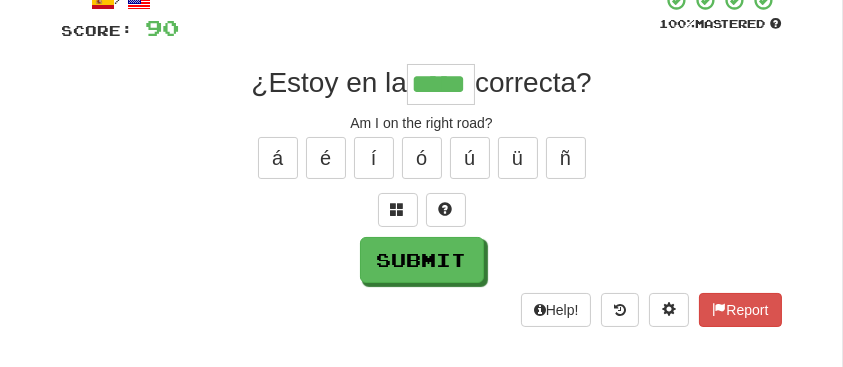 type on "*****" 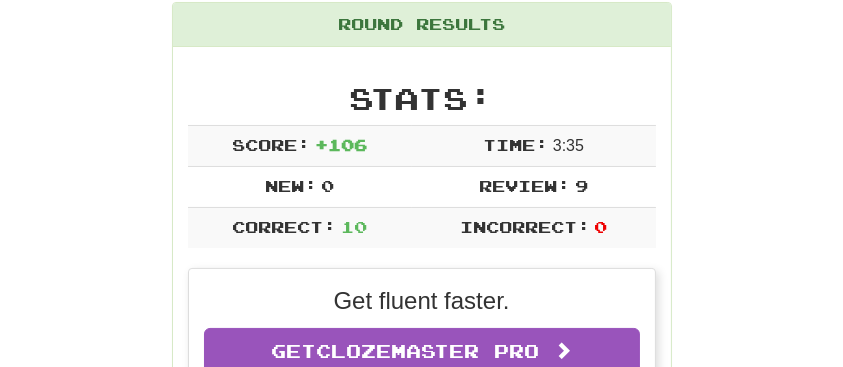 scroll, scrollTop: 217, scrollLeft: 0, axis: vertical 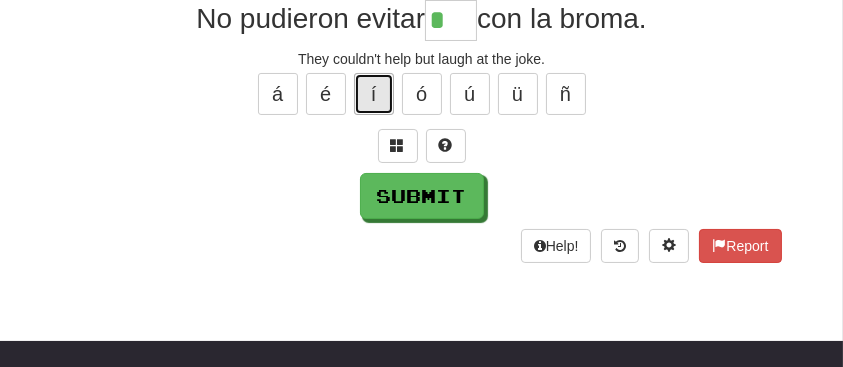 click on "í" at bounding box center [374, 94] 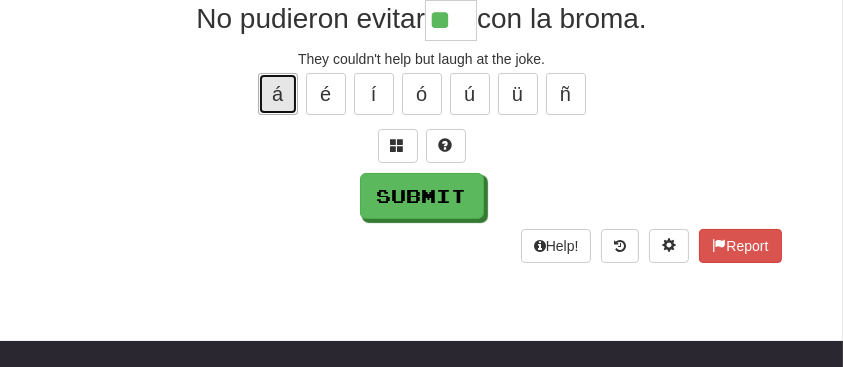 click on "á" at bounding box center [278, 94] 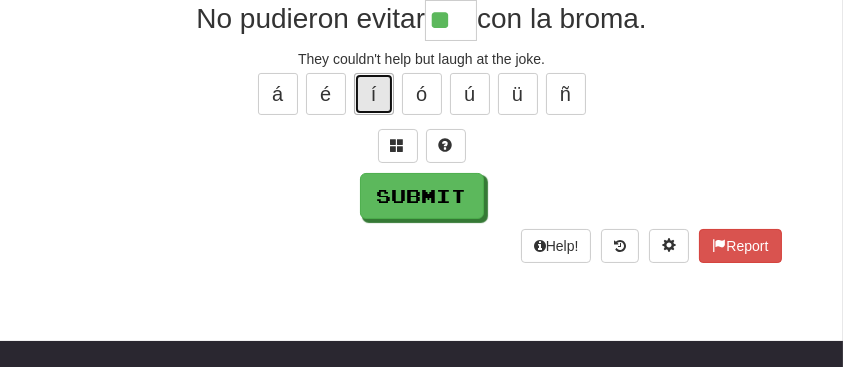 click on "í" at bounding box center (374, 94) 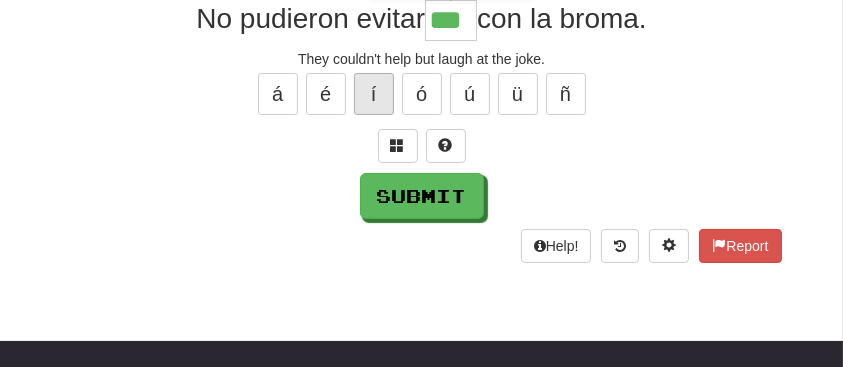 type on "****" 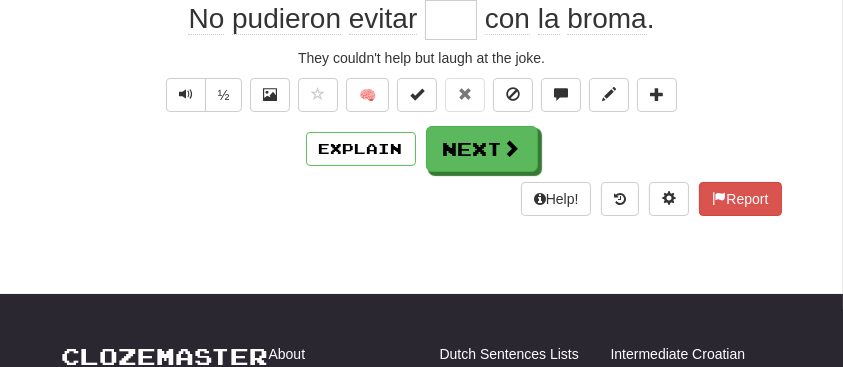 scroll, scrollTop: 193, scrollLeft: 0, axis: vertical 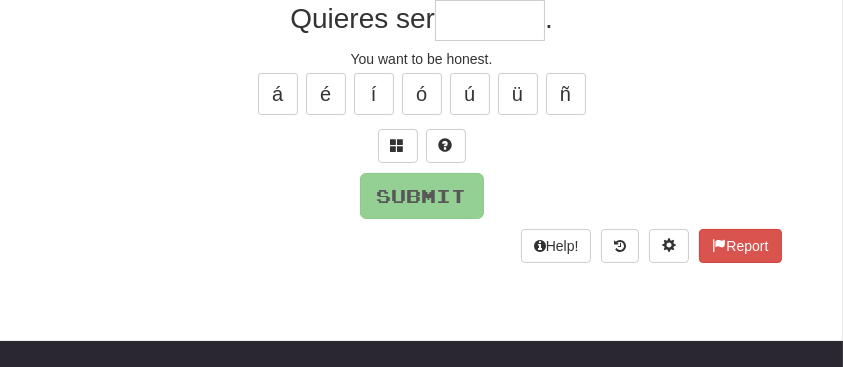 type on "*******" 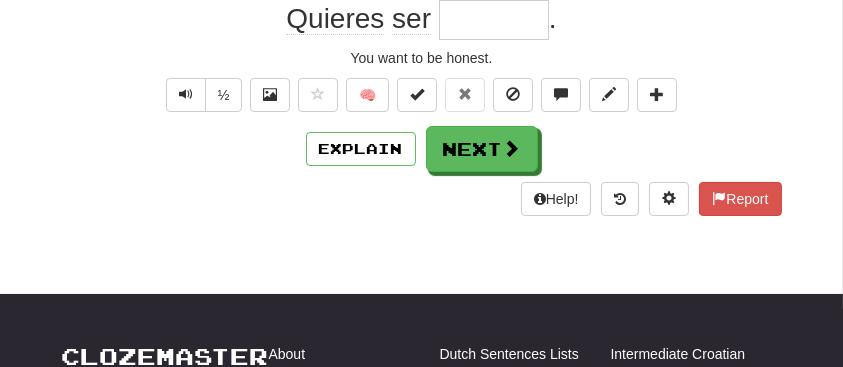 scroll, scrollTop: 193, scrollLeft: 0, axis: vertical 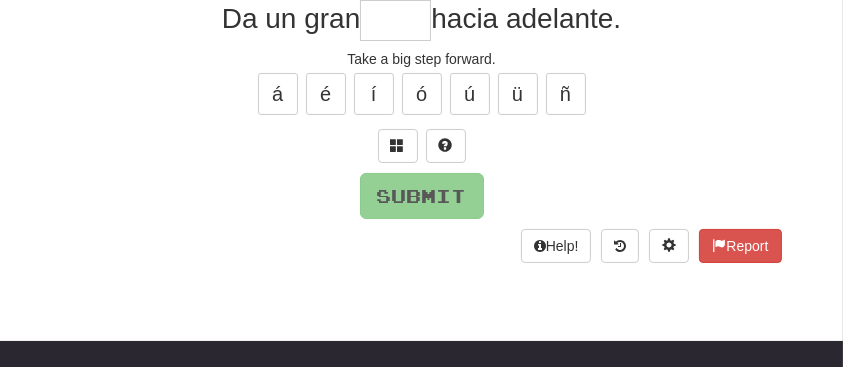 click on "Da un gran   hacia adelante." at bounding box center [422, 20] 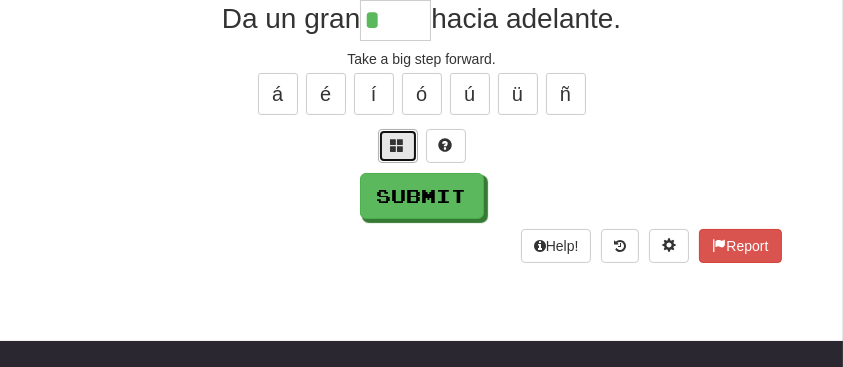 click at bounding box center (398, 145) 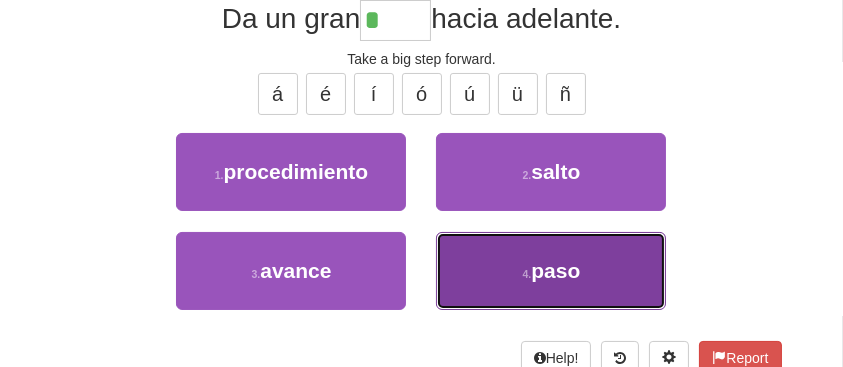 click on "paso" at bounding box center [555, 270] 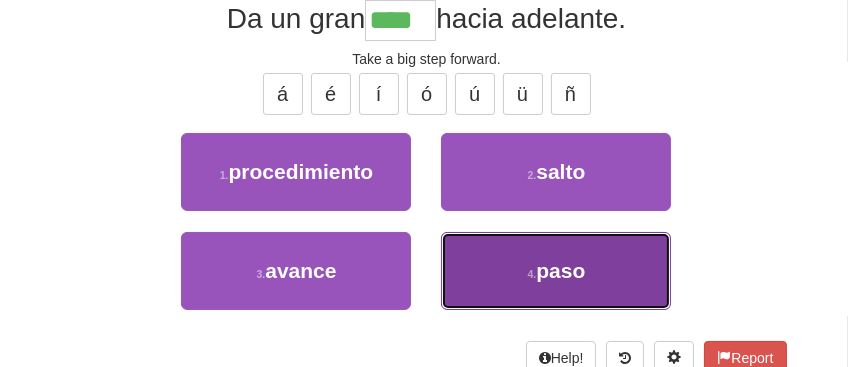 scroll, scrollTop: 200, scrollLeft: 0, axis: vertical 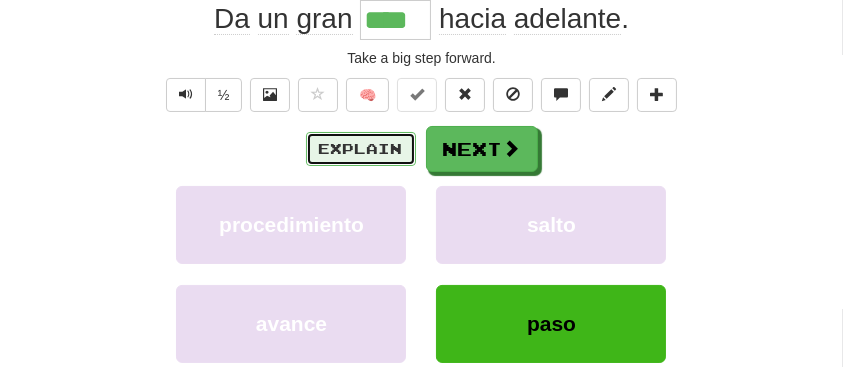 click on "Explain" at bounding box center (361, 149) 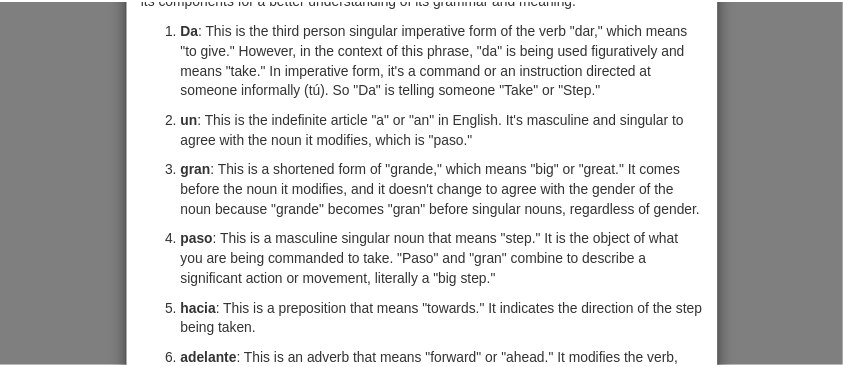 scroll, scrollTop: 146, scrollLeft: 0, axis: vertical 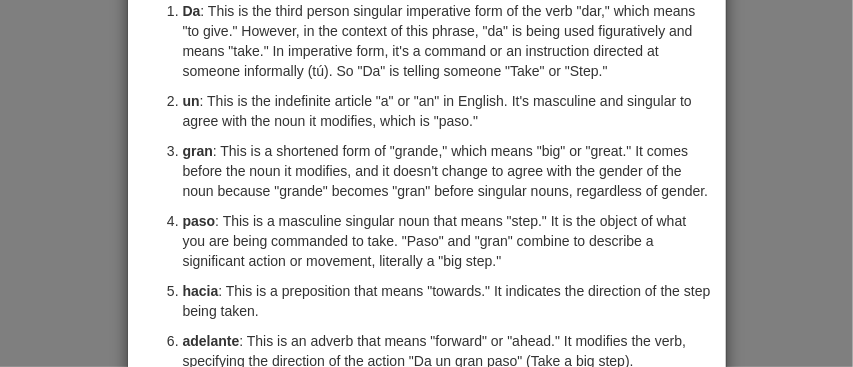 click on "× Explanation Certainly! The Spanish phrase "Da un gran paso hacia adelante." can be broken down into its components for a better understanding of its grammar and meaning.
Da : This is the third person singular imperative form of the verb "dar," which means "to give." However, in the context of this phrase, "da" is being used figuratively and means "take." In imperative form, it's a command or an instruction directed at someone informally (tú). So "Da" is telling someone "Take" or "Step."
un : This is the indefinite article "a" or "an" in English. It's masculine and singular to agree with the noun it modifies, which is "paso."
gran : This is a shortened form of "grande," which means "big" or "great." It comes before the noun it modifies, and it doesn't change to agree with the gender of the noun because "grande" becomes "gran" before singular nouns, regardless of gender.
paso
hacia : This is a preposition that means "towards." It indicates the direction of the step being taken." at bounding box center (426, 183) 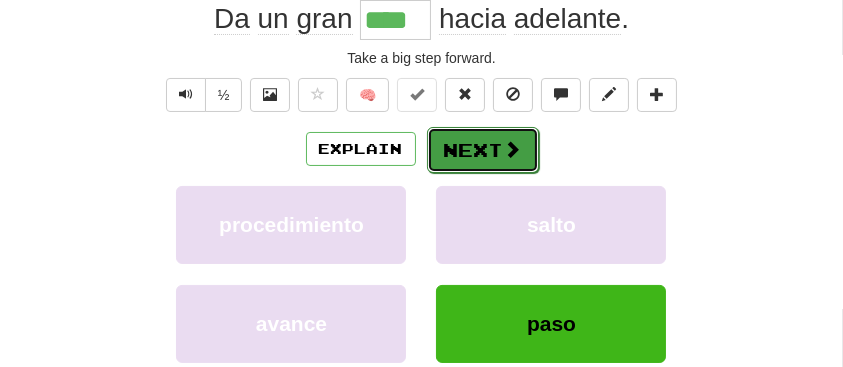 click on "Next" at bounding box center (483, 150) 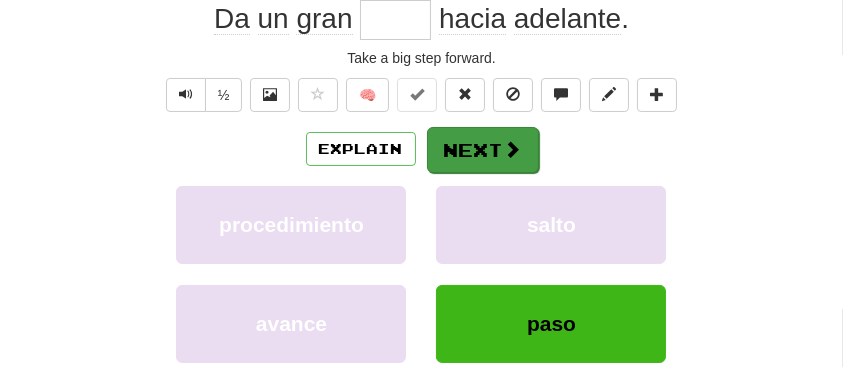 scroll, scrollTop: 193, scrollLeft: 0, axis: vertical 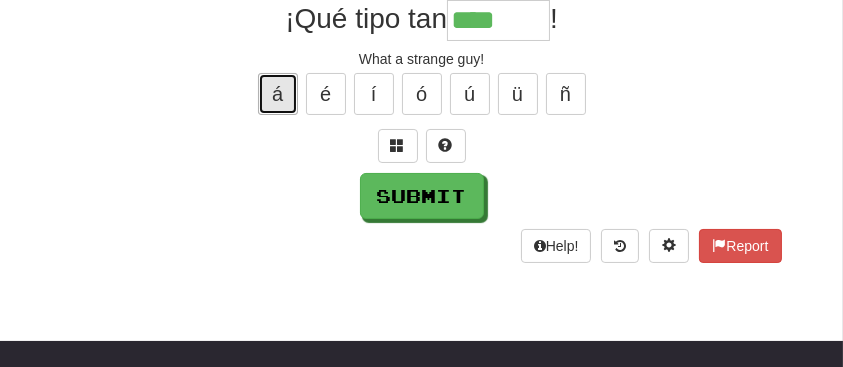click on "á" at bounding box center (278, 94) 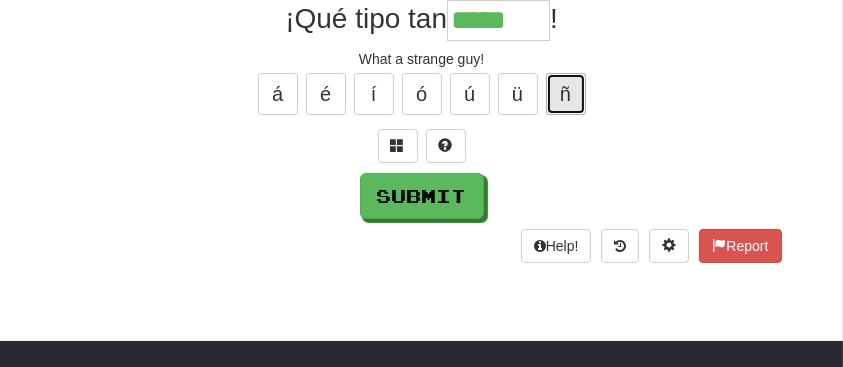 click on "ñ" at bounding box center (566, 94) 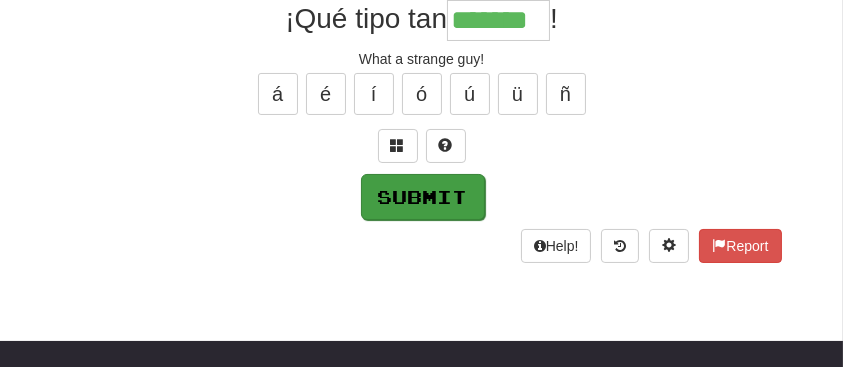 type on "*******" 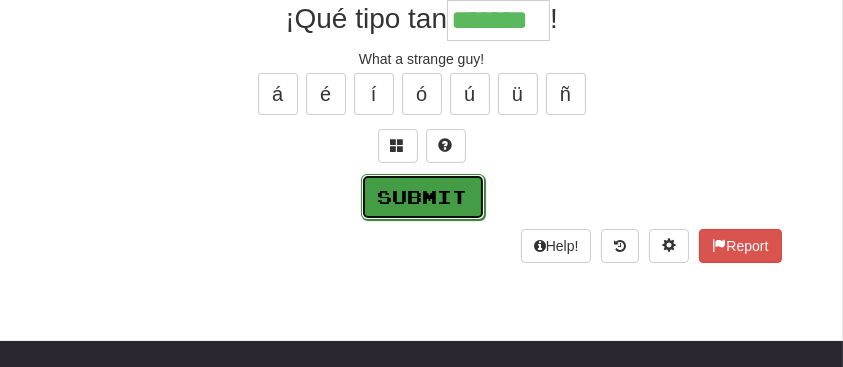 click on "Submit" at bounding box center (423, 197) 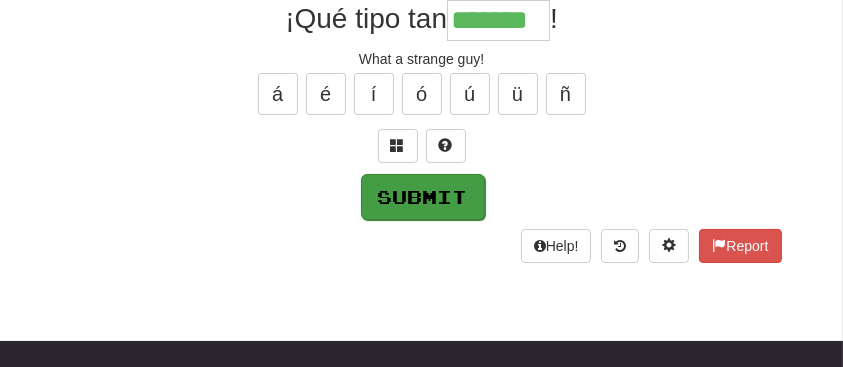 scroll, scrollTop: 200, scrollLeft: 0, axis: vertical 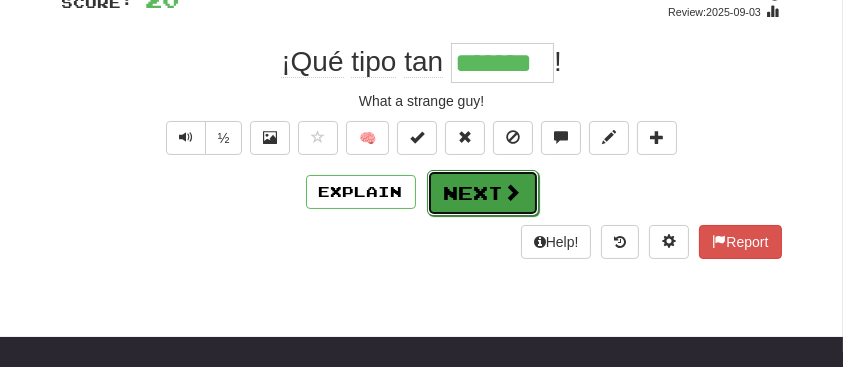 click at bounding box center [513, 192] 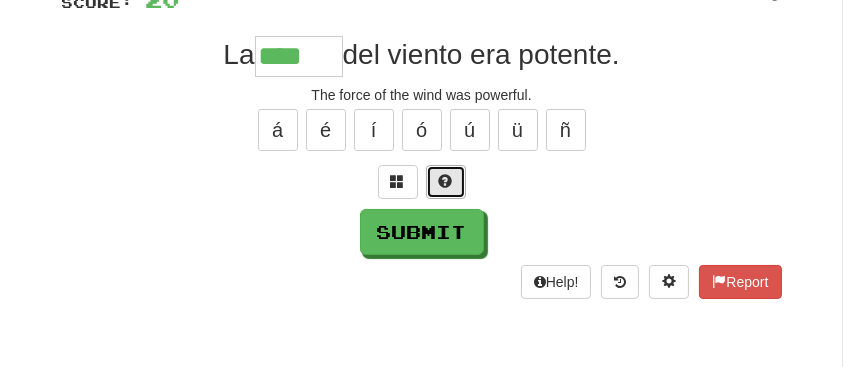 click at bounding box center (446, 181) 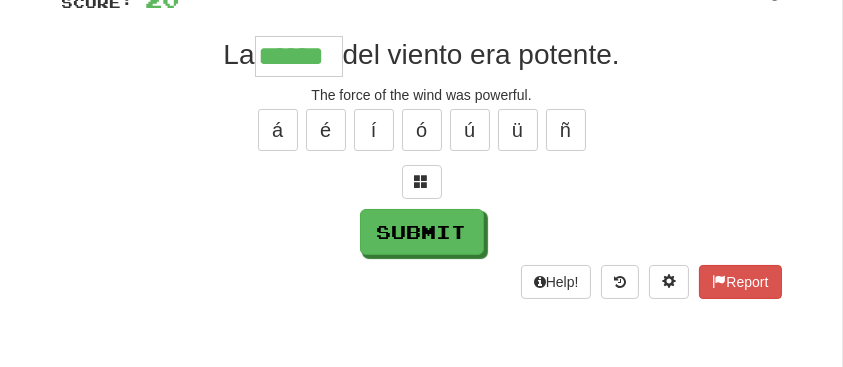 type on "******" 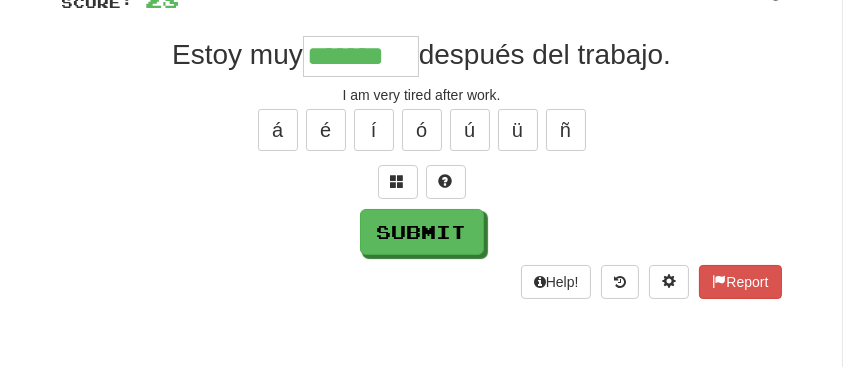 type on "*******" 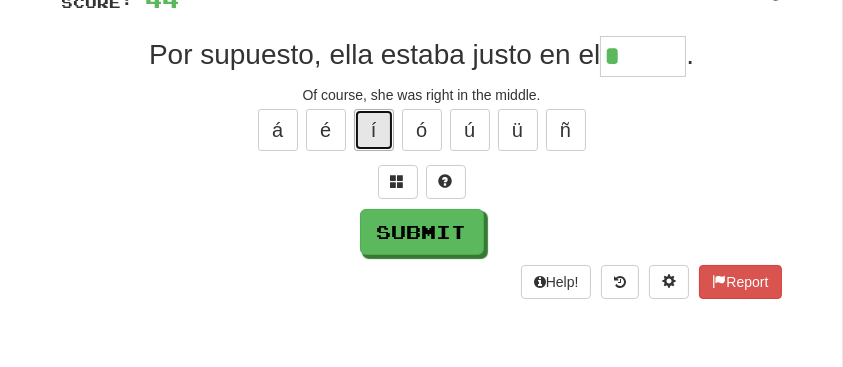 click on "í" at bounding box center (374, 130) 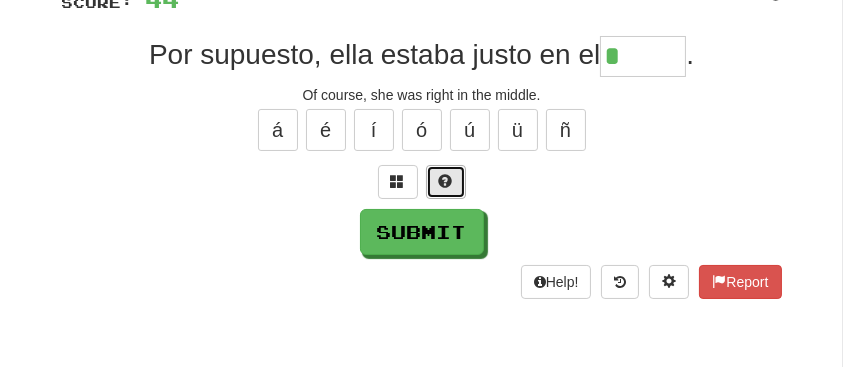 click at bounding box center [446, 182] 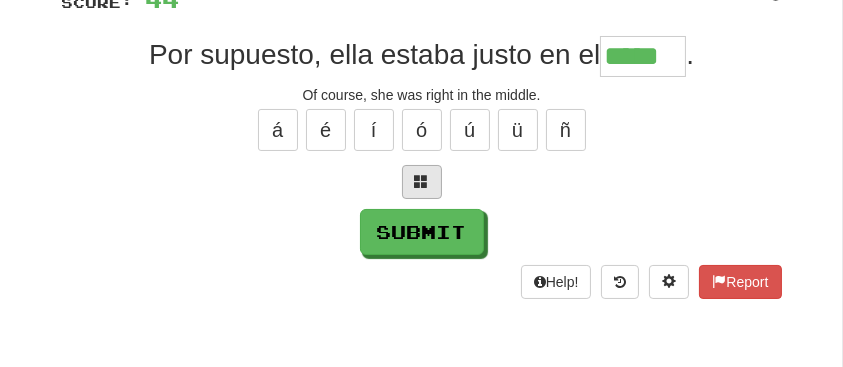 type on "*****" 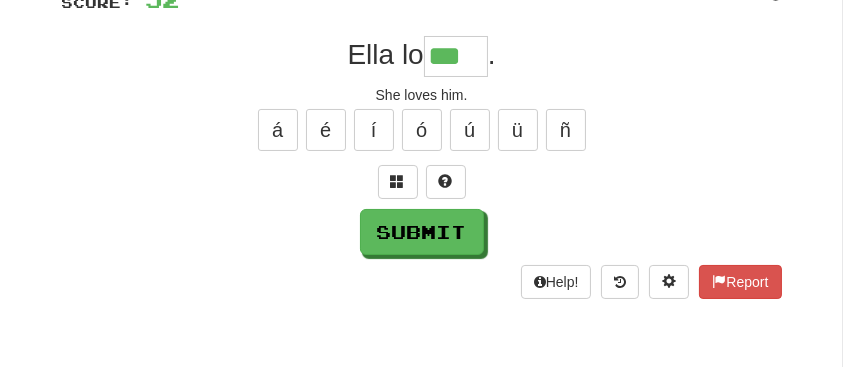 type on "***" 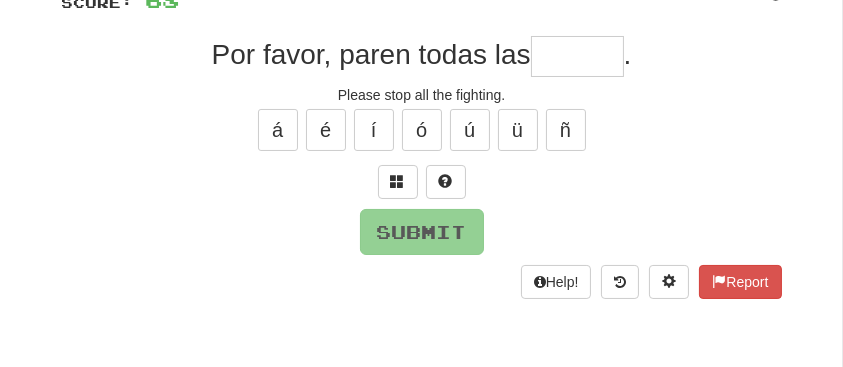 type on "*" 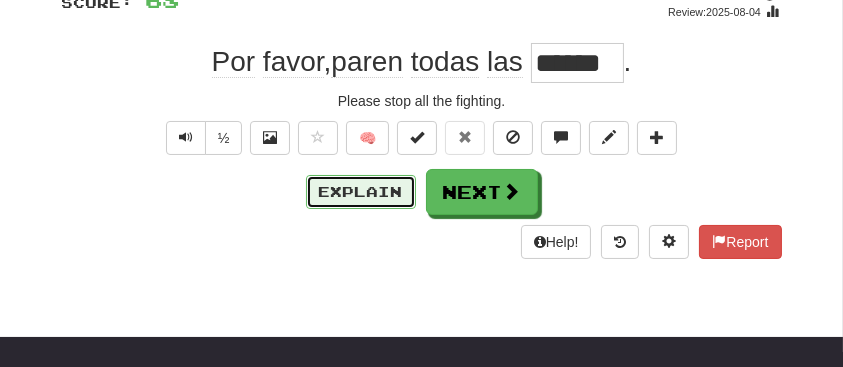 click on "Explain" at bounding box center [361, 192] 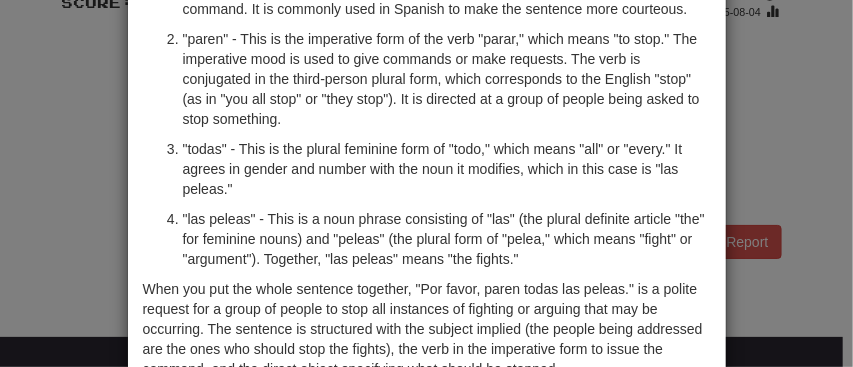 scroll, scrollTop: 174, scrollLeft: 0, axis: vertical 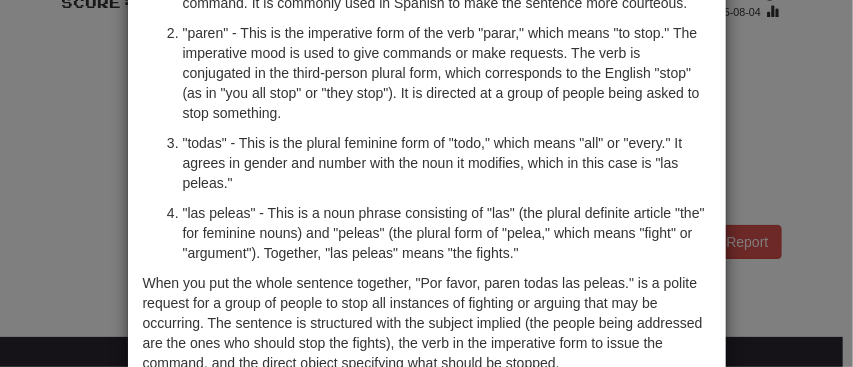 click on "× Explanation "Por favor, paren todas las peleas." is a Spanish sentence that translates to "Please, stop all the fights." in English. Let's break down the grammar:
"Por favor" - This phrase means "please" and is a polite way to begin a request or command. It is commonly used in Spanish to make the sentence more courteous.
"paren" - This is the imperative form of the verb "parar," which means "to stop." The imperative mood is used to give commands or make requests. The verb is conjugated in the third-person plural form, which corresponds to the English "stop" (as in "you all stop" or "they stop"). It is directed at a group of people being asked to stop something.
"todas" - This is the plural feminine form of "todo," which means "all" or "every." It agrees in gender and number with the noun it modifies, which in this case is "las peleas."
In beta. Generated by ChatGPT. Like it? Hate it?  Let us know ! Close" at bounding box center [426, 183] 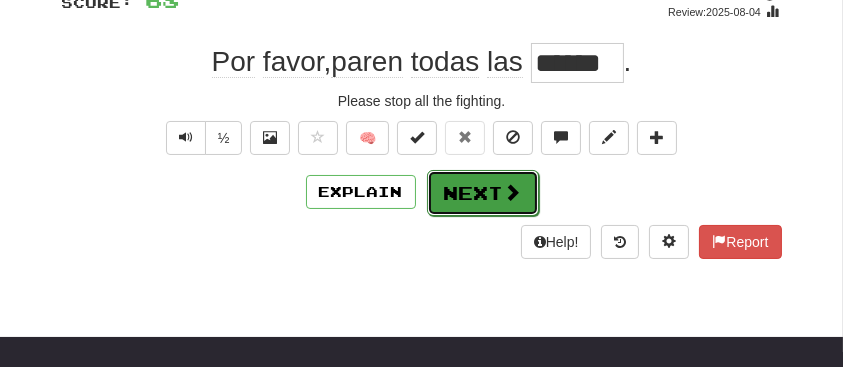 click on "Next" at bounding box center [483, 193] 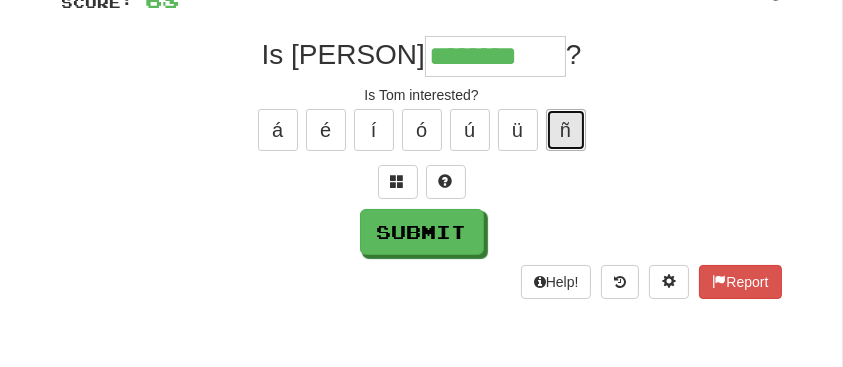 click on "ñ" at bounding box center (566, 130) 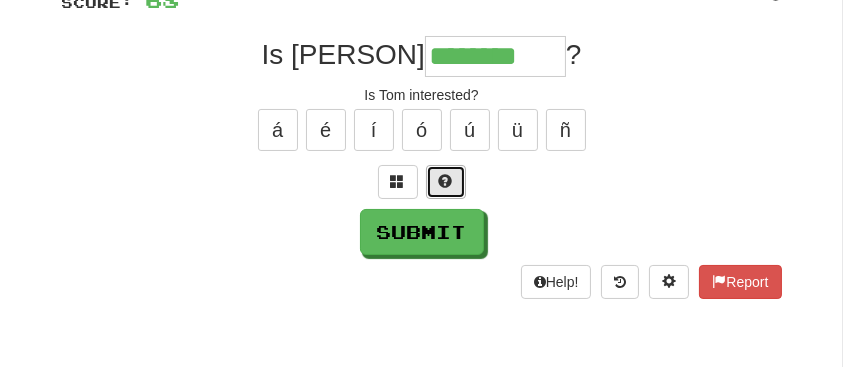 click at bounding box center (446, 181) 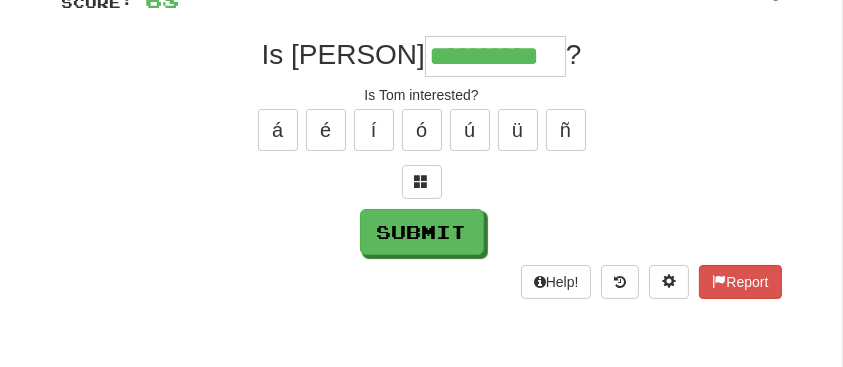 type on "**********" 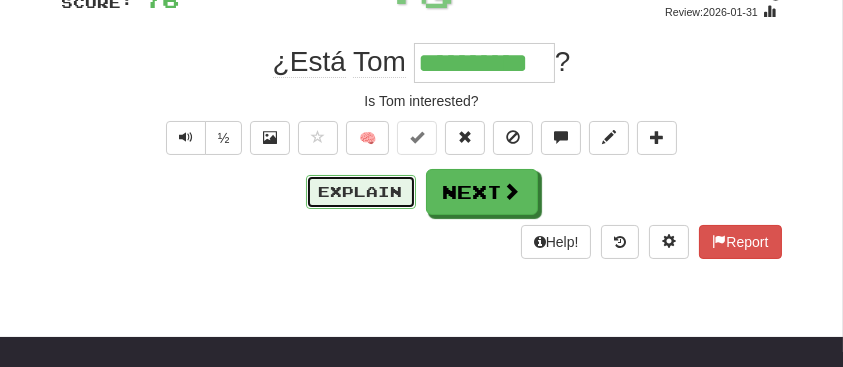 click on "Explain" at bounding box center (361, 192) 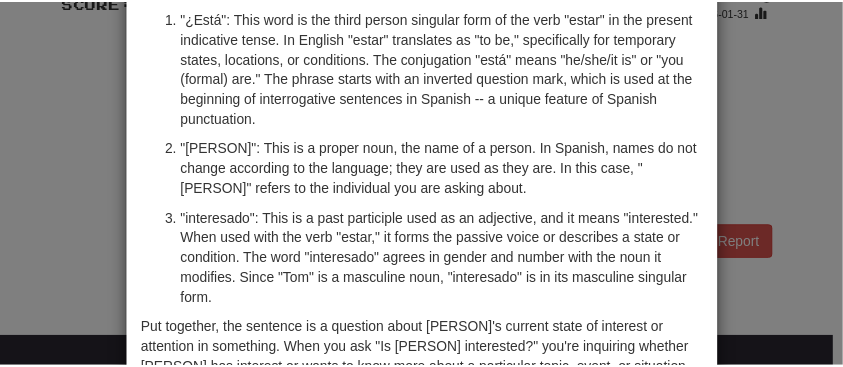 scroll, scrollTop: 80, scrollLeft: 0, axis: vertical 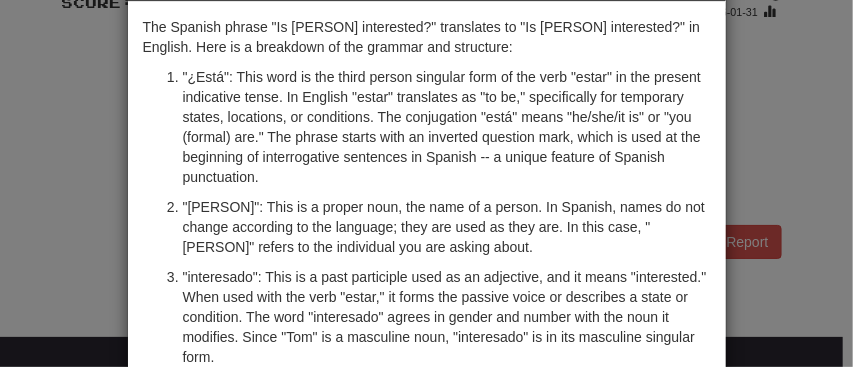 click on "× Explanation The Spanish phrase "¿Está Tom interesado?" translates to "Is Tom interested?" in English. Here is a breakdown of the grammar and structure:
"¿Está": This word is the third person singular form of the verb "estar" in the present indicative tense. In English "estar" translates as "to be," specifically for temporary states, locations, or conditions. The conjugation "está" means "he/she/it is" or "you (formal) are." The phrase starts with an inverted question mark, which is used at the beginning of interrogative sentences in Spanish -- a unique feature of Spanish punctuation.
"Tom": This is a proper noun, the name of a person. In Spanish, names do not change according to the language; they are used as they are. In this case, "Tom" refers to the individual you are asking about.
In beta. Generated by ChatGPT. Like it? Hate it?  Let us know ! Close" at bounding box center [426, 183] 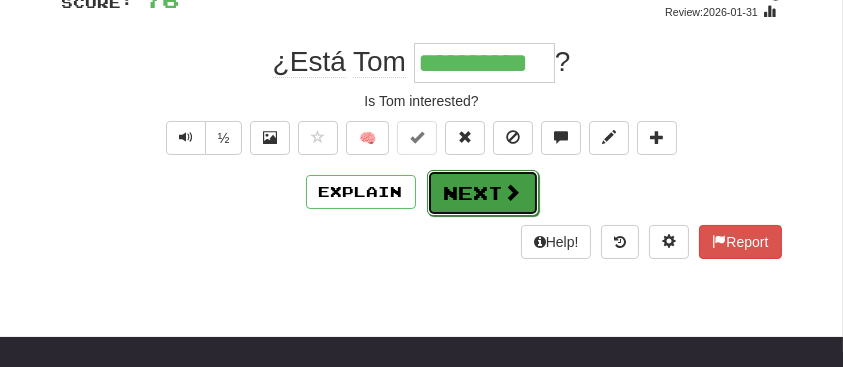 click on "Next" at bounding box center [483, 193] 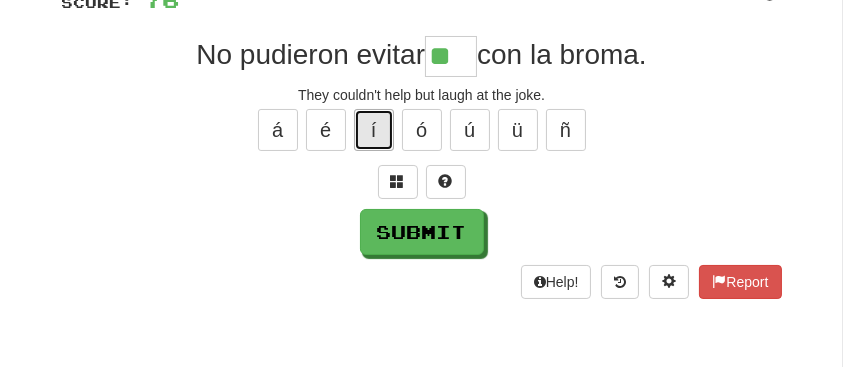 click on "í" at bounding box center (374, 130) 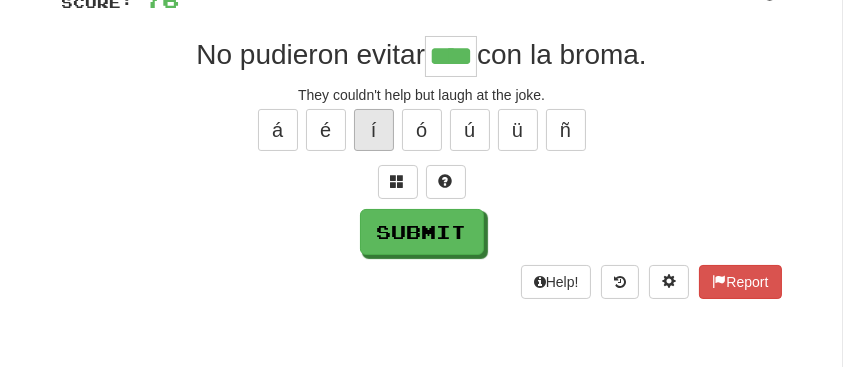 type on "****" 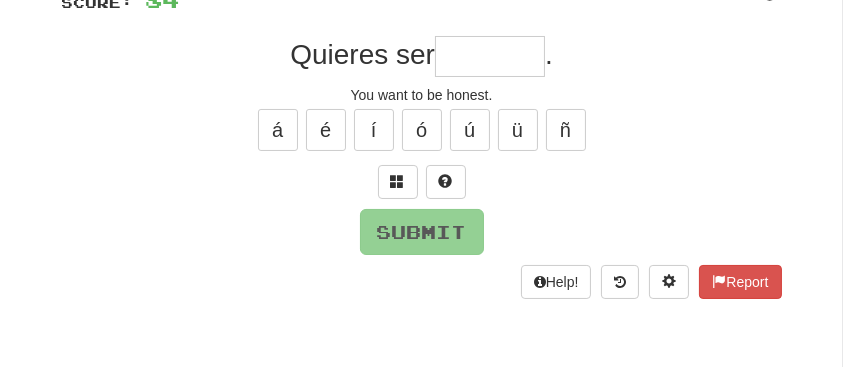 type on "*" 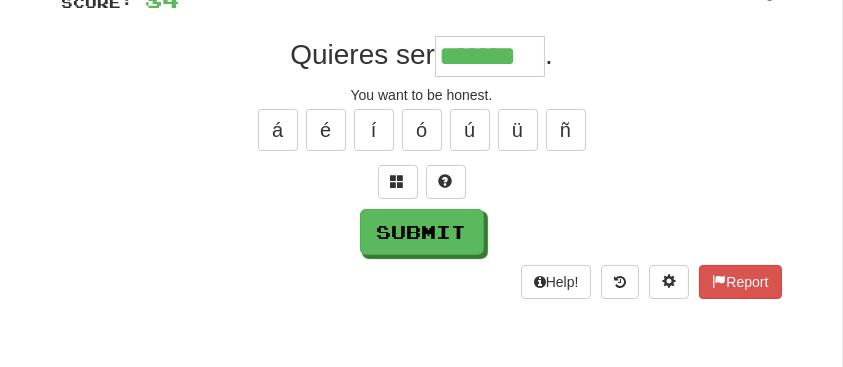 type on "*******" 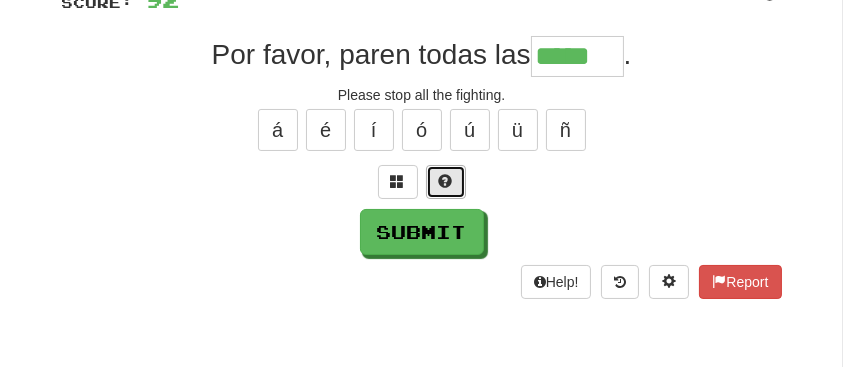 click at bounding box center (446, 182) 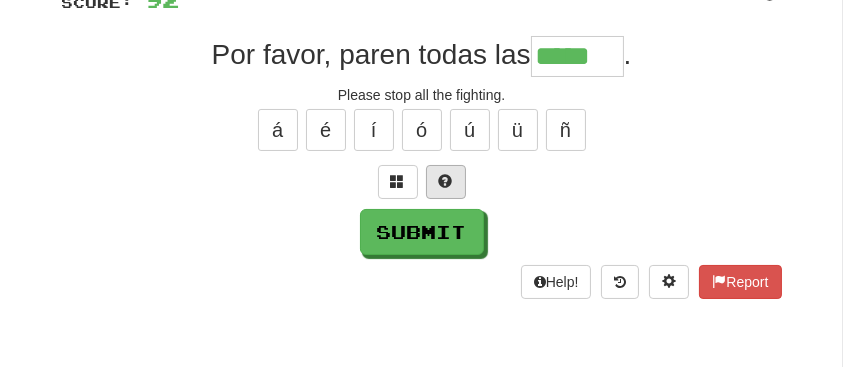 type on "******" 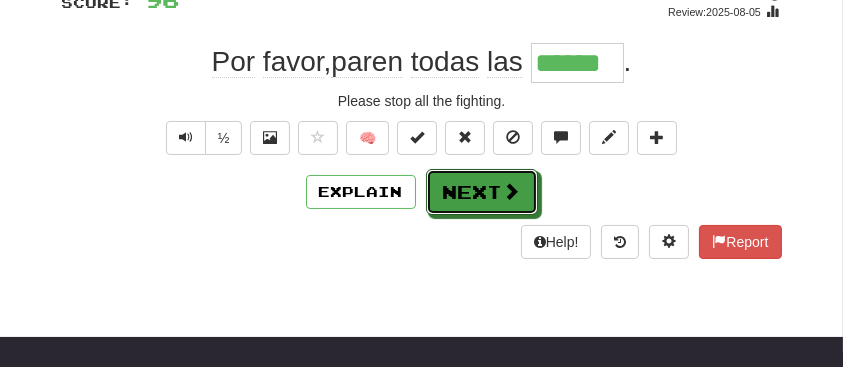 click on "Next" at bounding box center (482, 192) 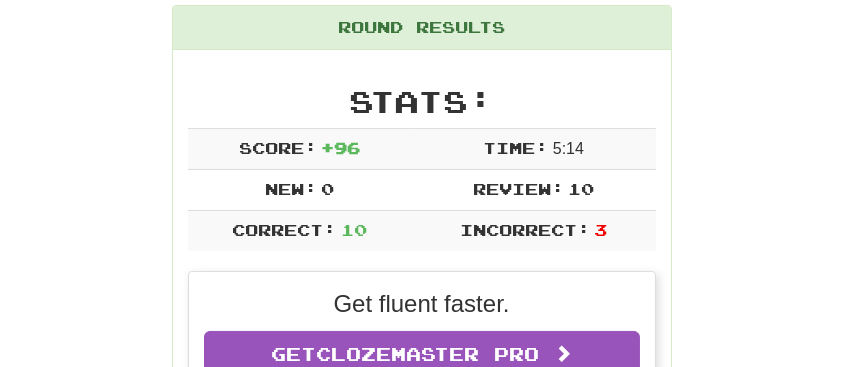 scroll, scrollTop: 244, scrollLeft: 0, axis: vertical 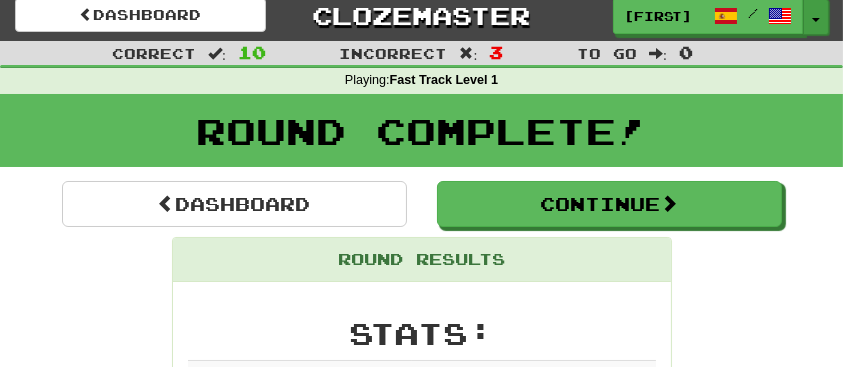 click on "Toggle Dropdown" at bounding box center [816, 17] 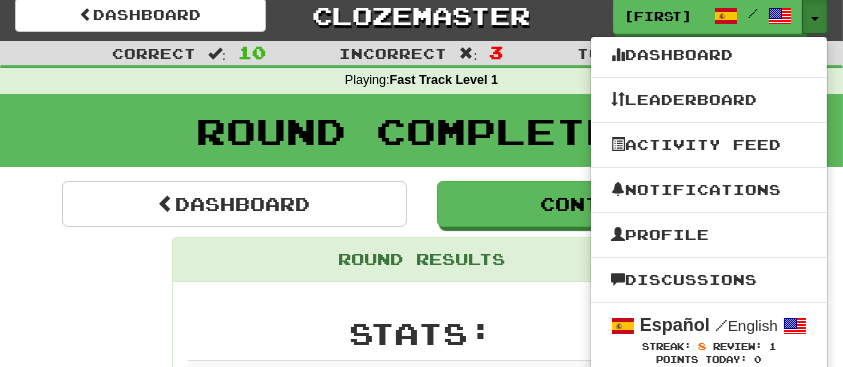 type 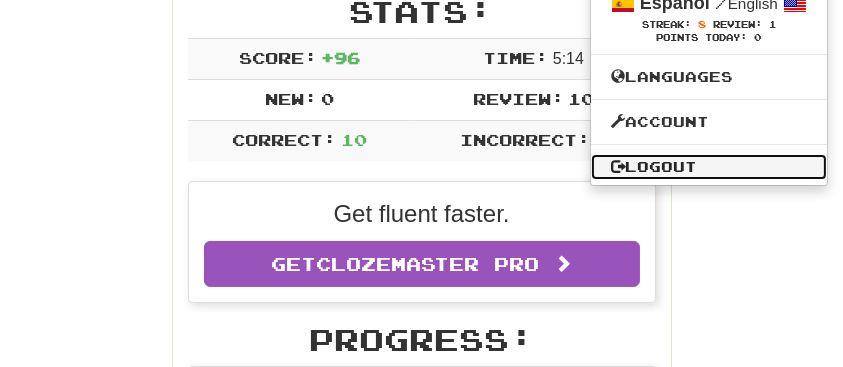click on "Logout" at bounding box center [709, 167] 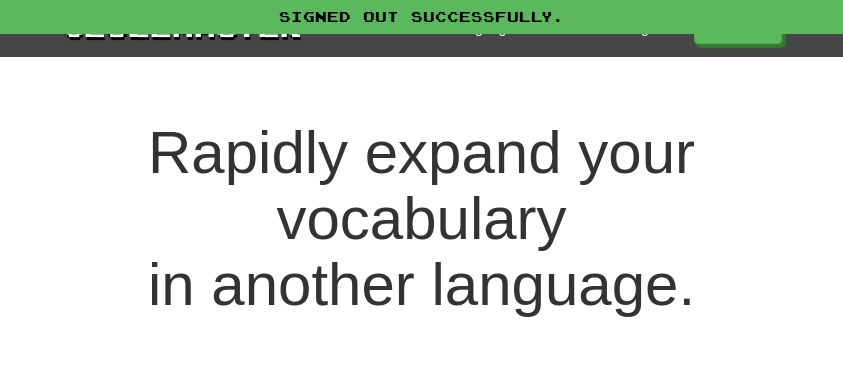 scroll, scrollTop: 0, scrollLeft: 0, axis: both 